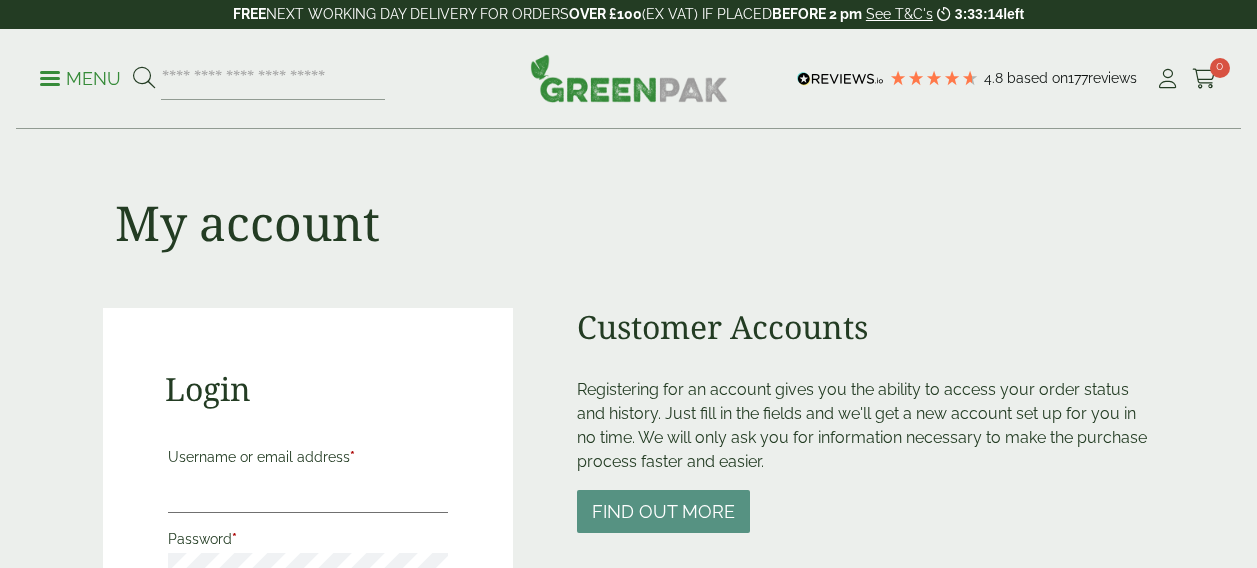 scroll, scrollTop: 0, scrollLeft: 0, axis: both 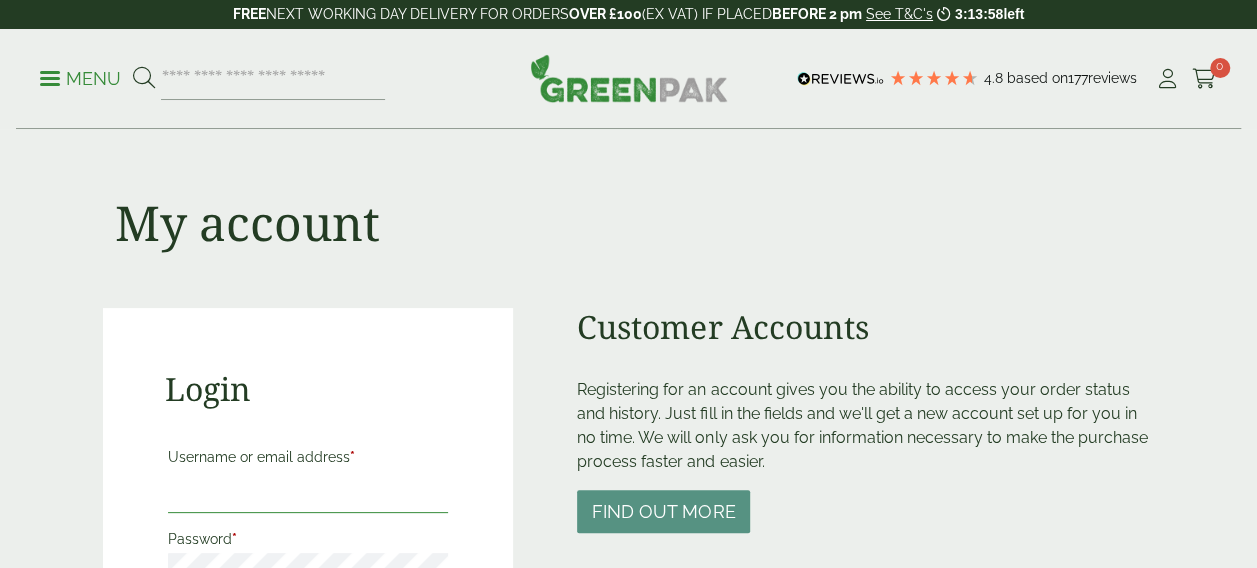 type on "**********" 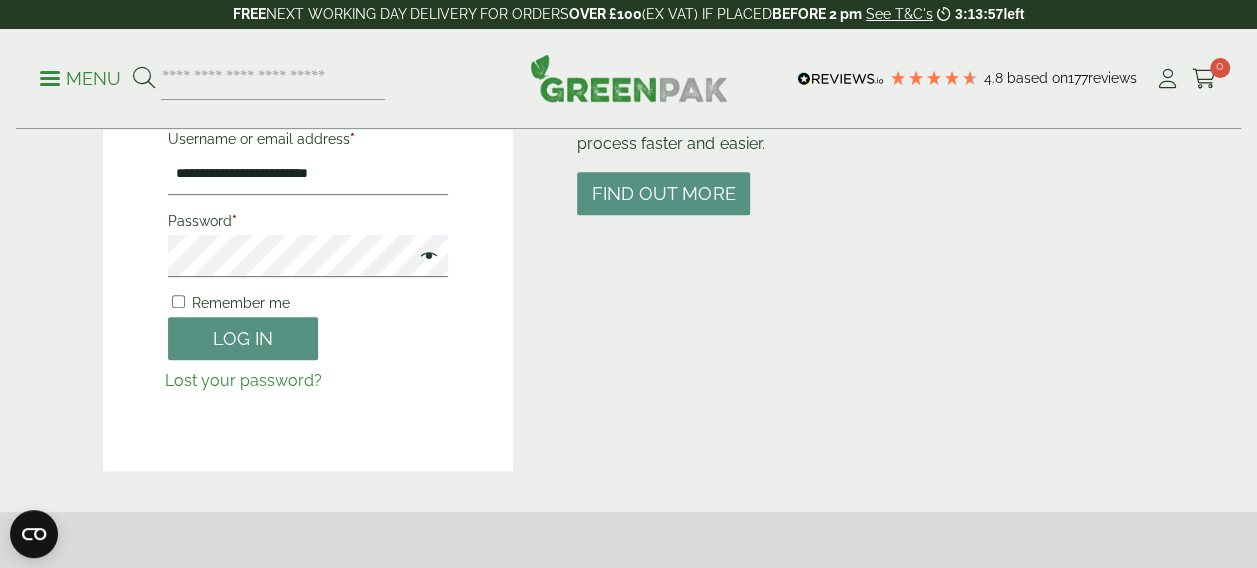 scroll, scrollTop: 322, scrollLeft: 0, axis: vertical 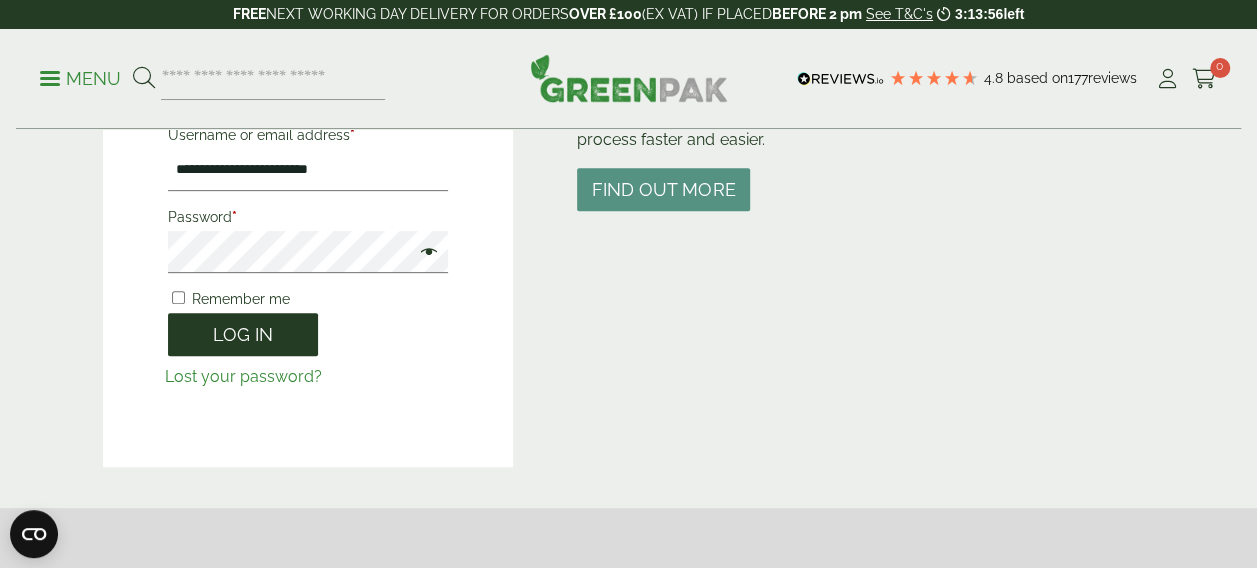 click on "Log in" at bounding box center [243, 334] 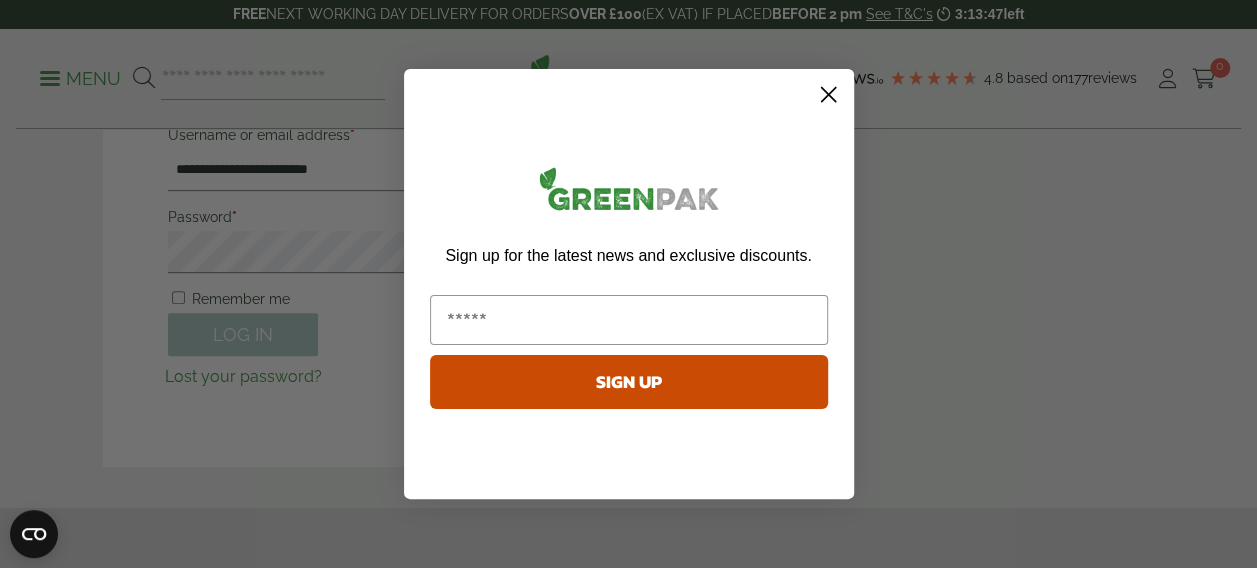 click 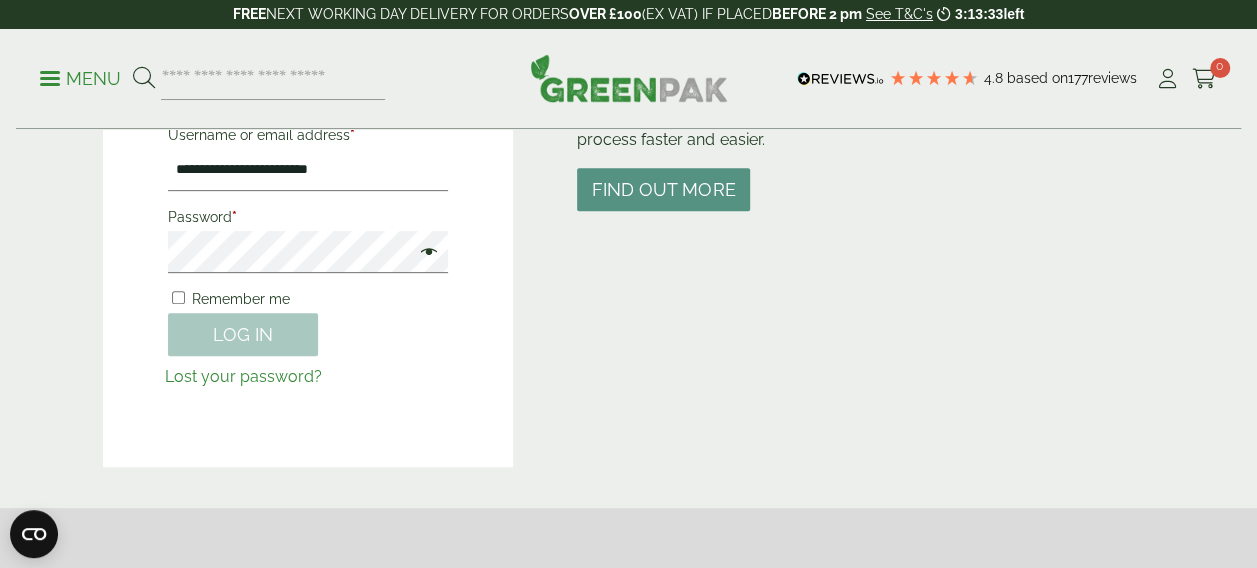 click on "Remember me" at bounding box center [229, 299] 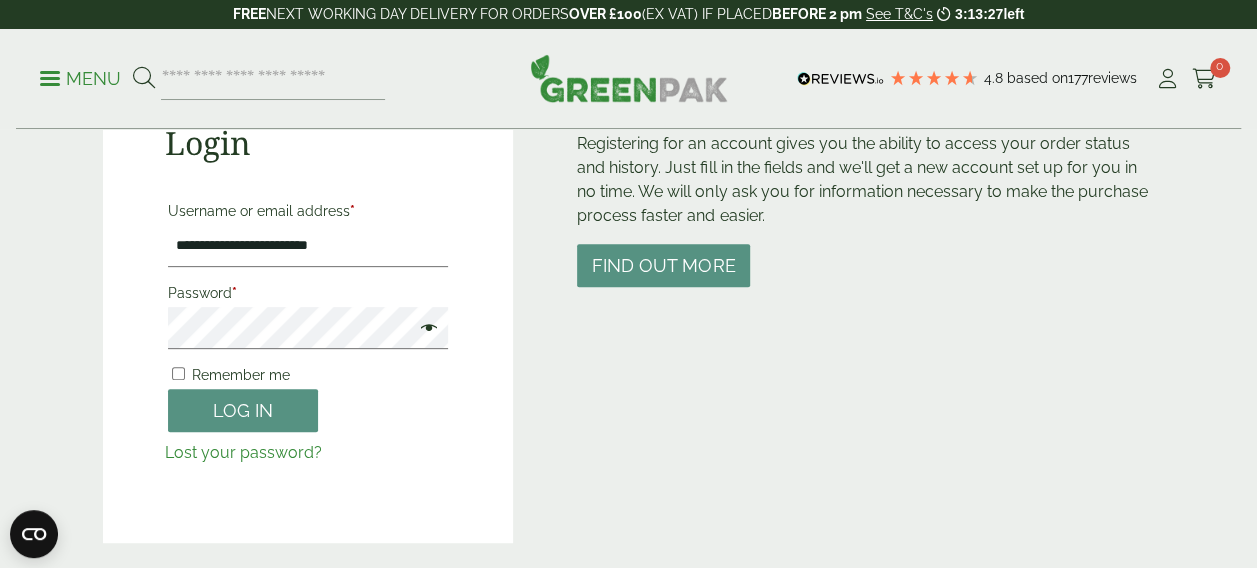 scroll, scrollTop: 252, scrollLeft: 0, axis: vertical 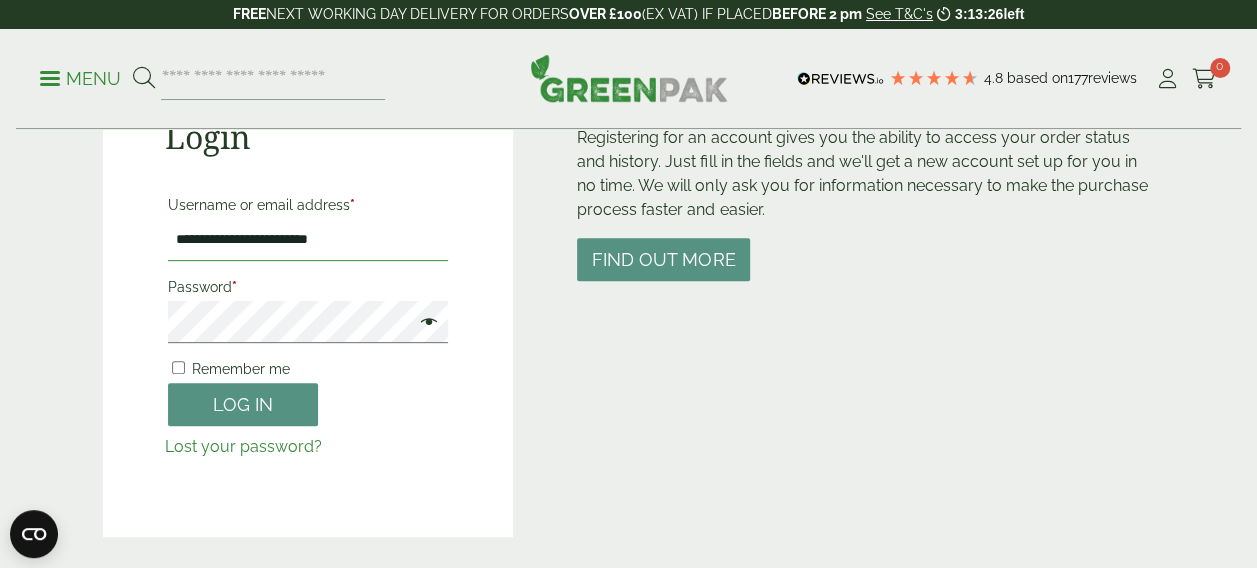 click on "**********" at bounding box center [308, 240] 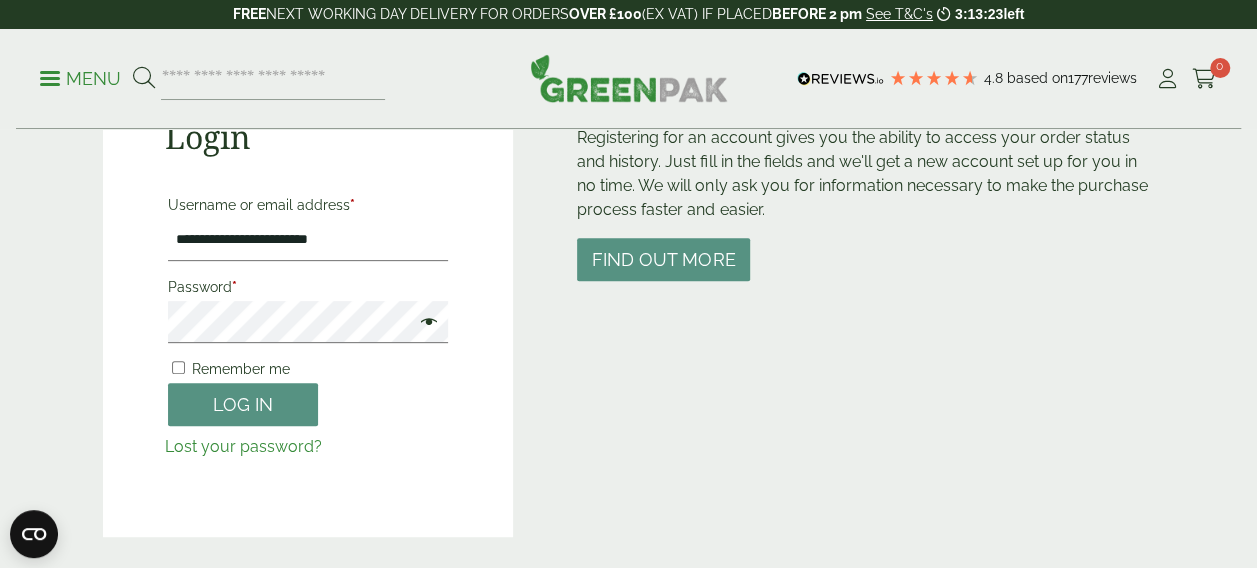 type on "Log in" 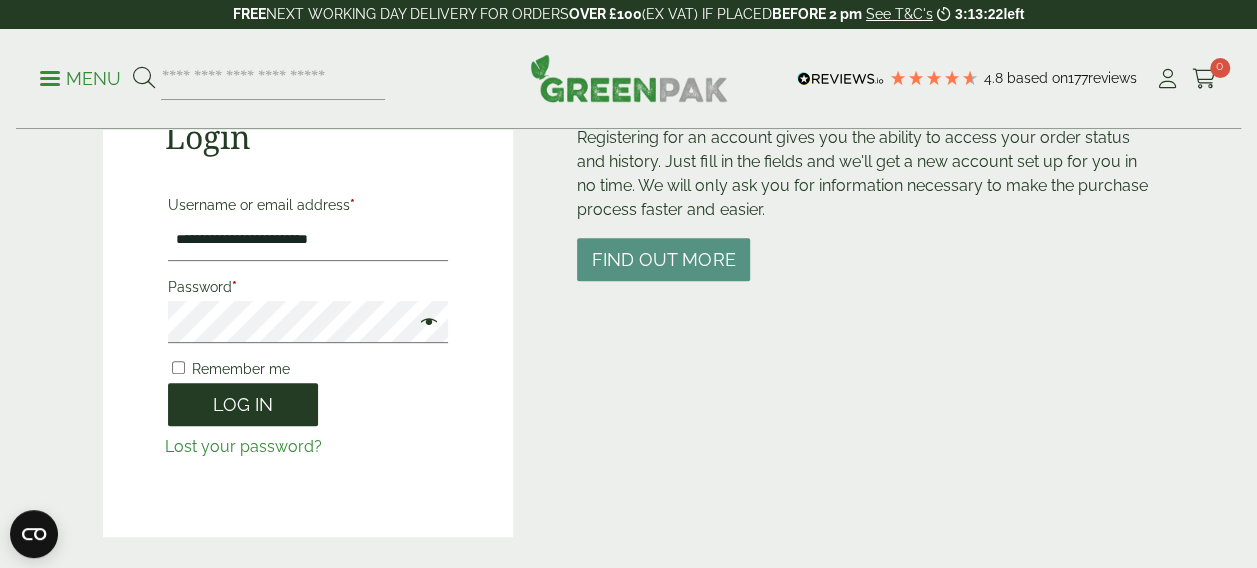 click on "Log in" at bounding box center [243, 404] 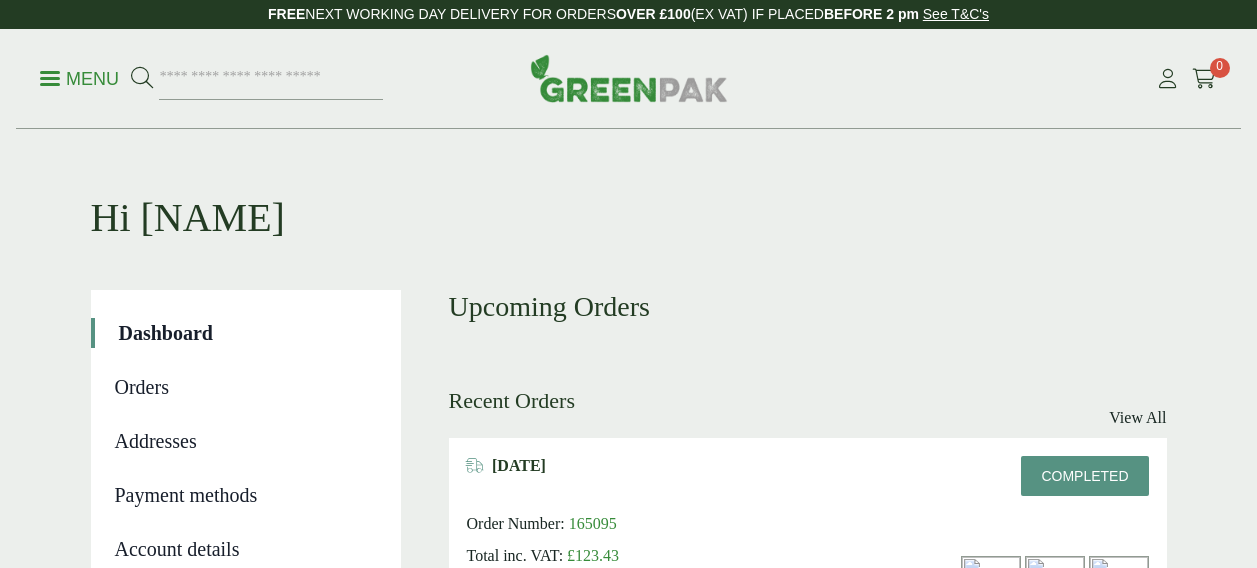 scroll, scrollTop: 0, scrollLeft: 0, axis: both 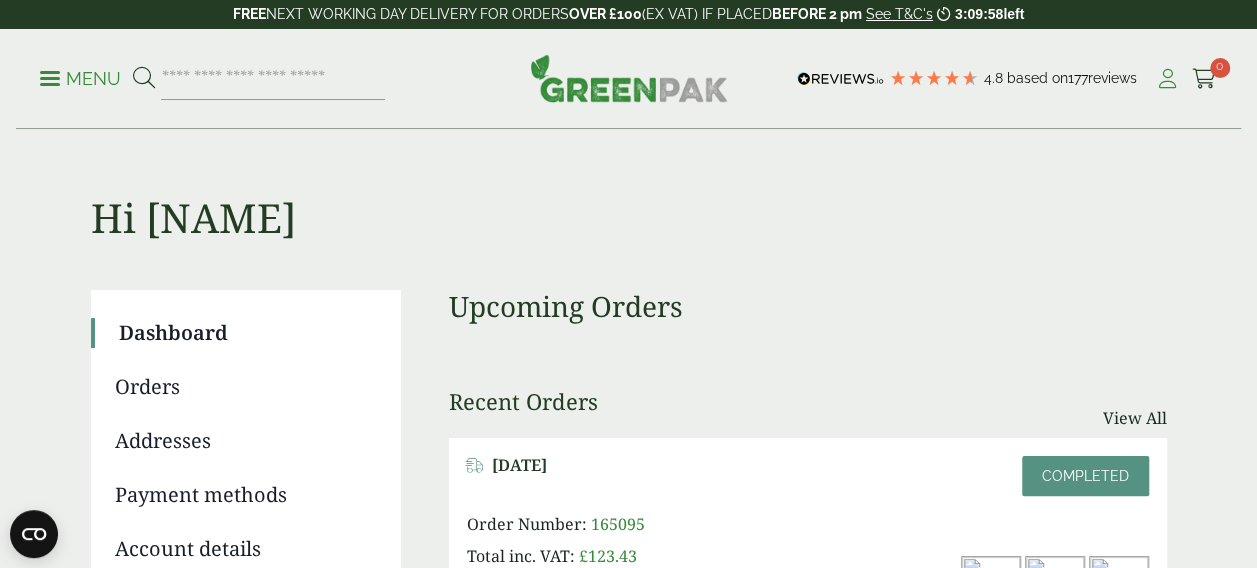 click at bounding box center (1167, 79) 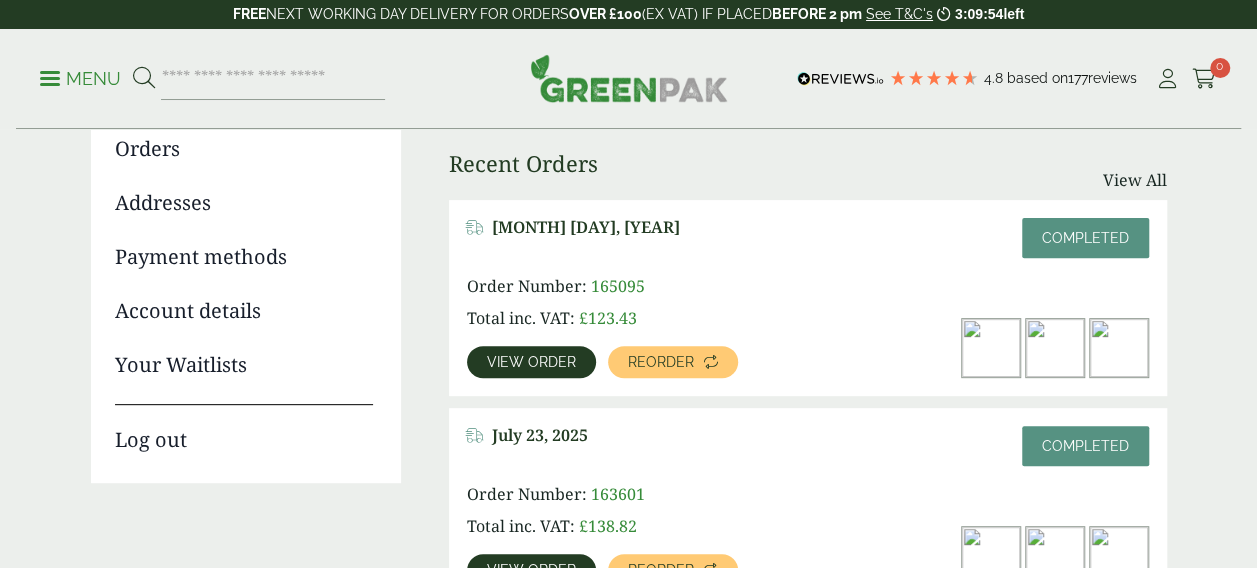 scroll, scrollTop: 440, scrollLeft: 0, axis: vertical 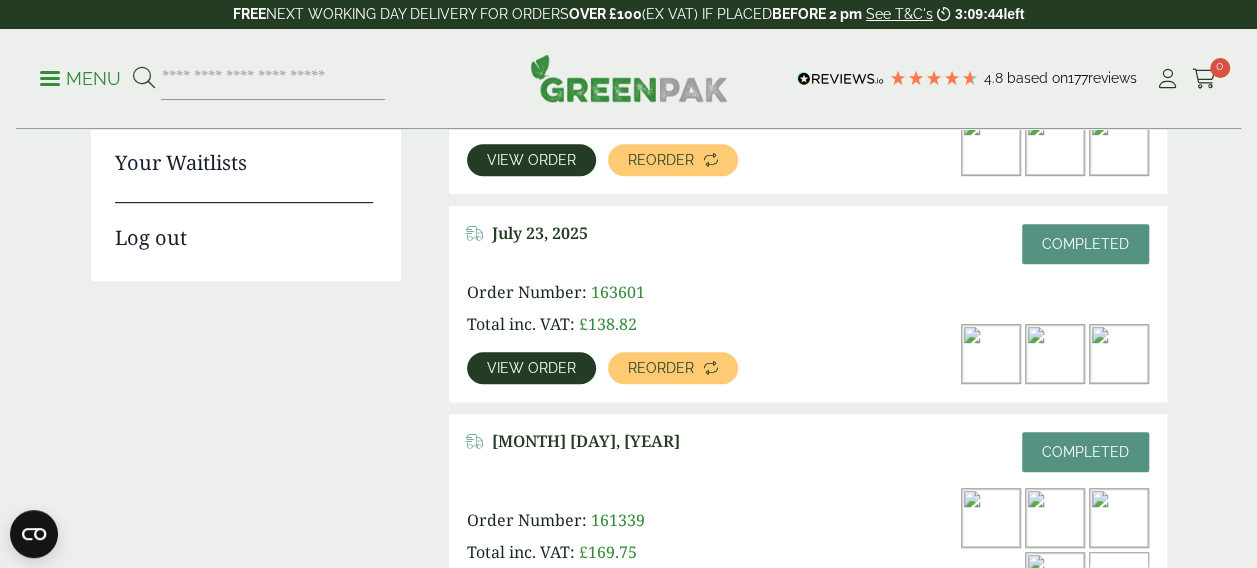 click on "View order" at bounding box center (531, 368) 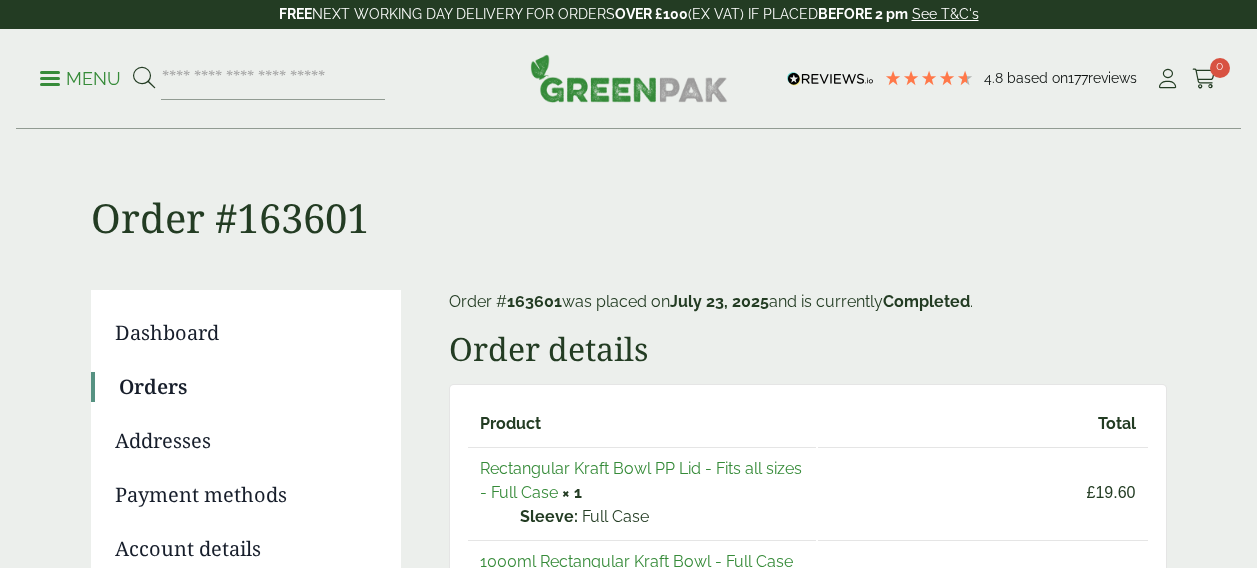 scroll, scrollTop: 194, scrollLeft: 0, axis: vertical 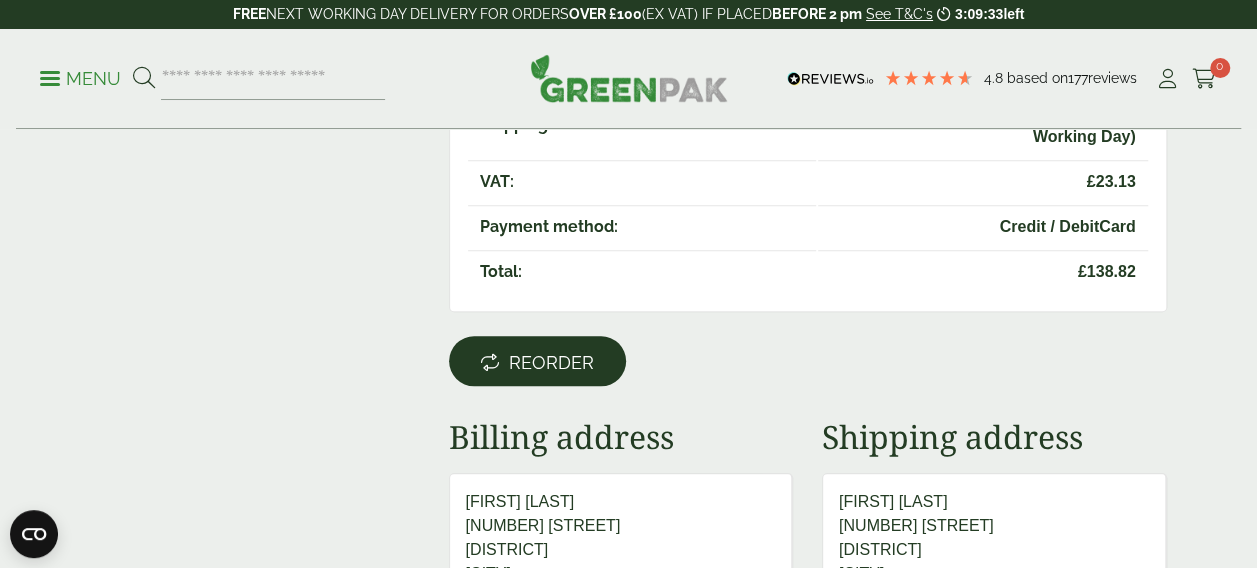 click on "Reorder" at bounding box center (551, 363) 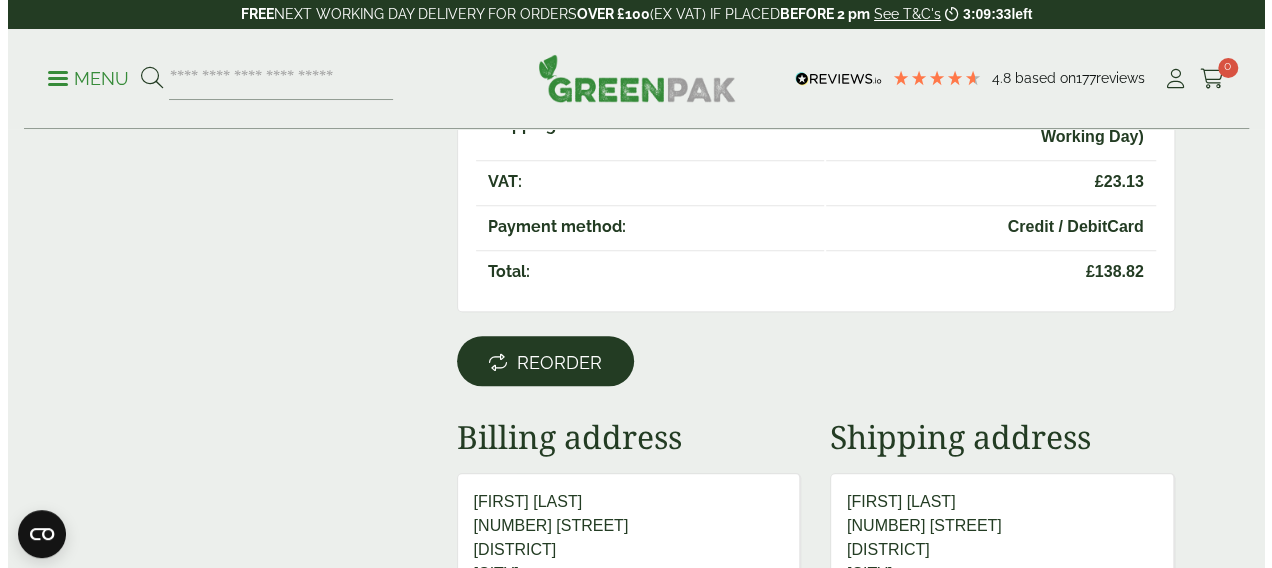 scroll, scrollTop: 0, scrollLeft: 0, axis: both 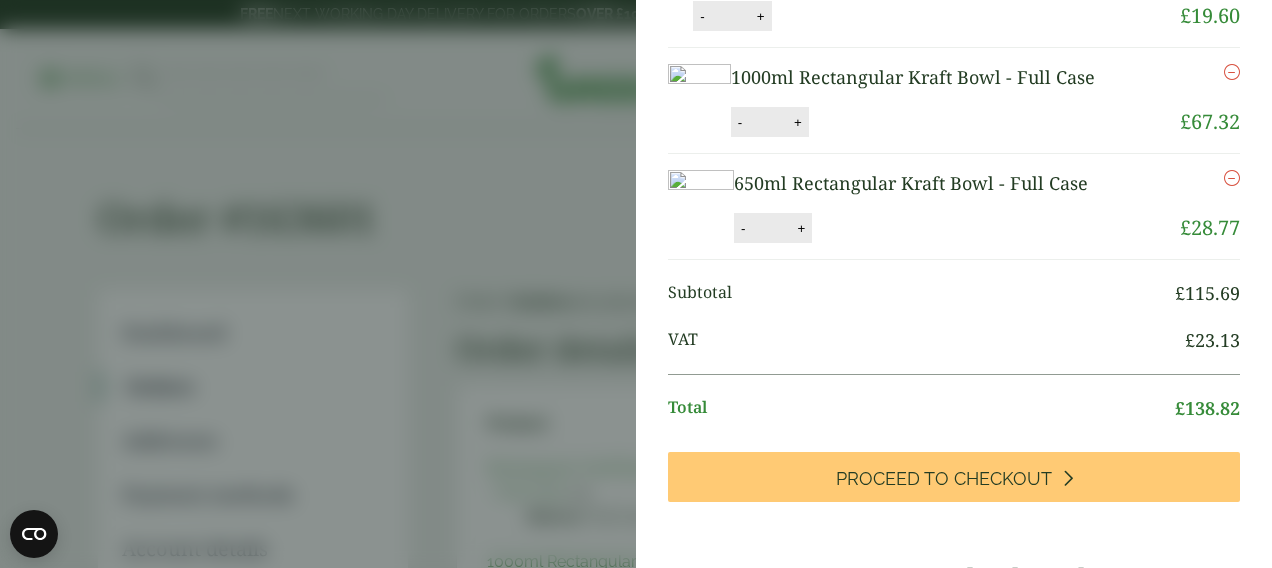 click at bounding box center [1232, 178] 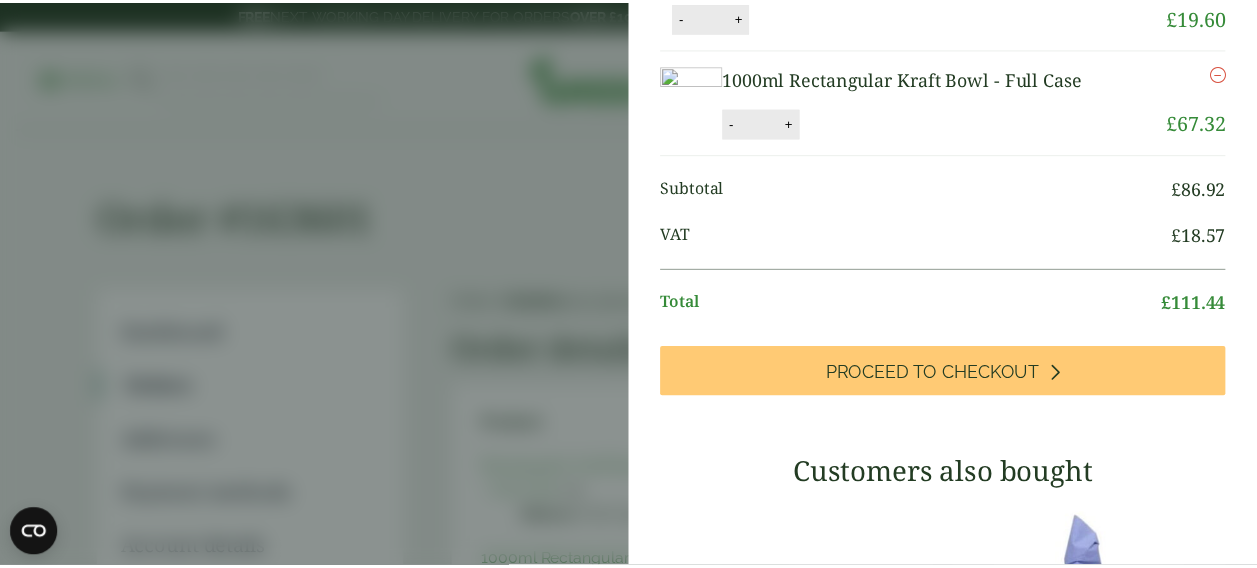 scroll, scrollTop: 210, scrollLeft: 0, axis: vertical 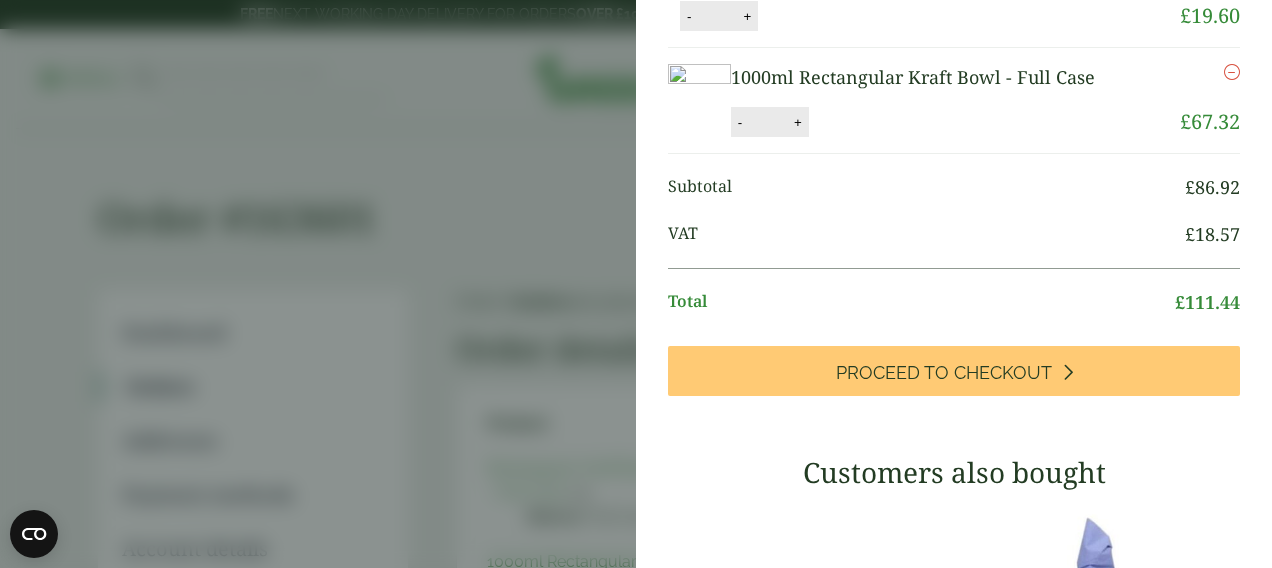 click on "Item removed
My Basket
Rectangular Kraft Bowl PP Lid - Fits all sizes - Full Case
Rectangular Kraft Bowl PP Lid - Fits all sizes - Full Case quantity
- * +
Update
Remove
£ 19.60" at bounding box center [636, 284] 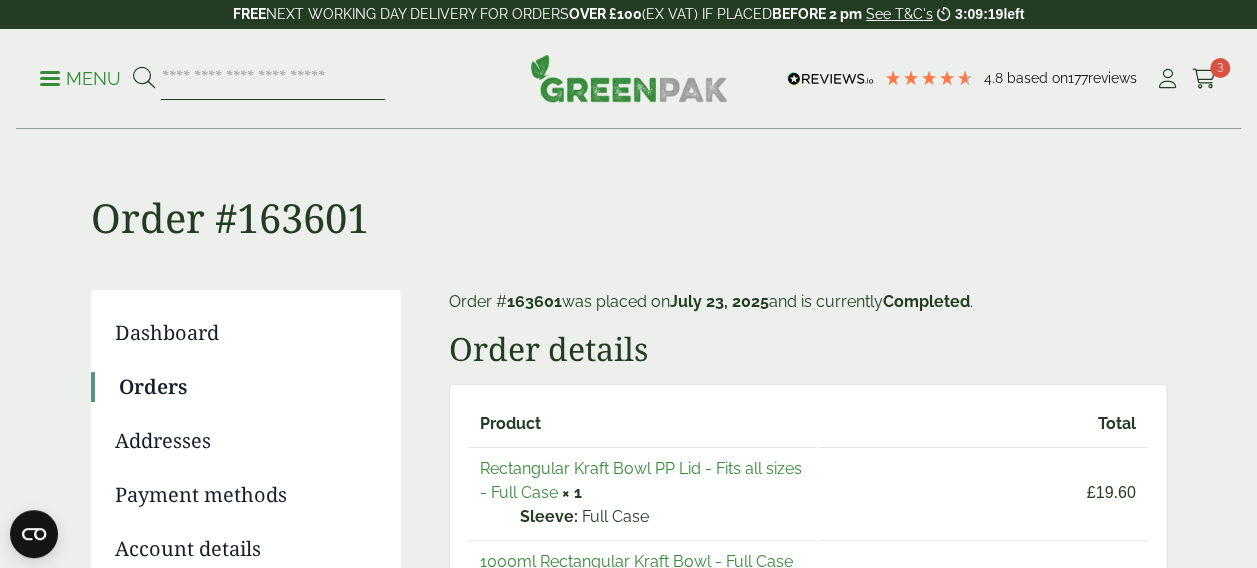click at bounding box center [273, 79] 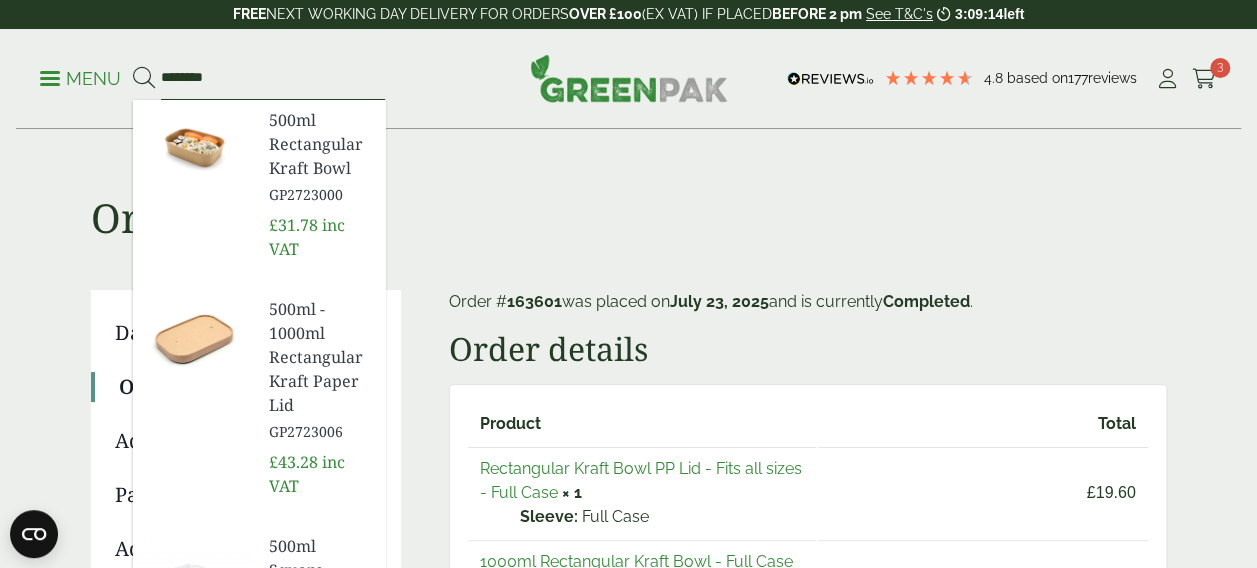 scroll, scrollTop: 128, scrollLeft: 0, axis: vertical 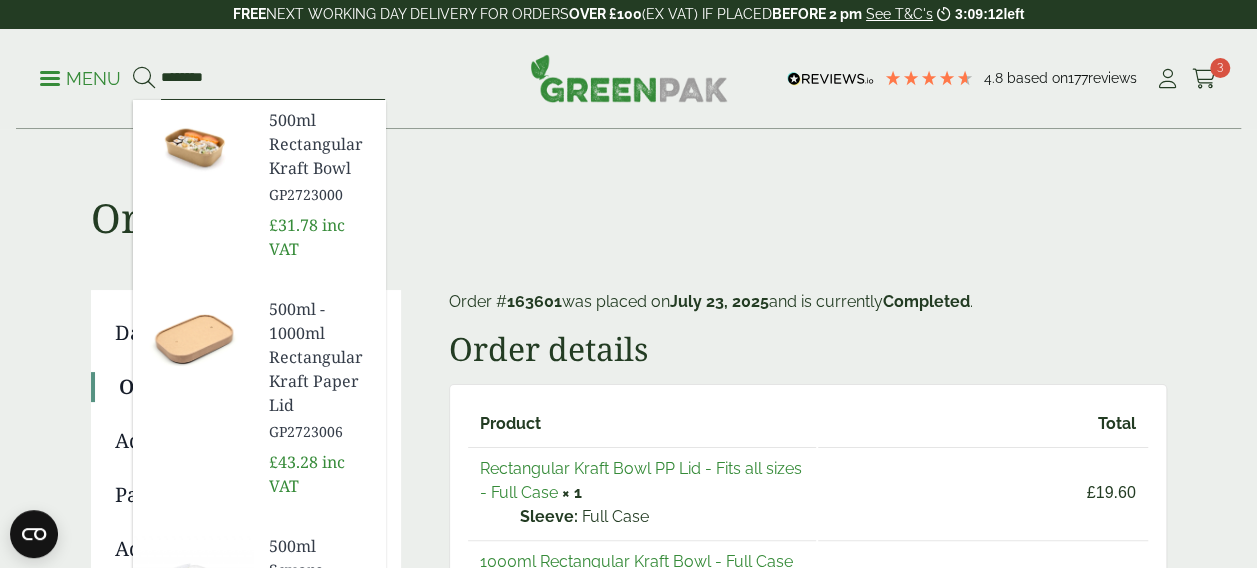 type on "********" 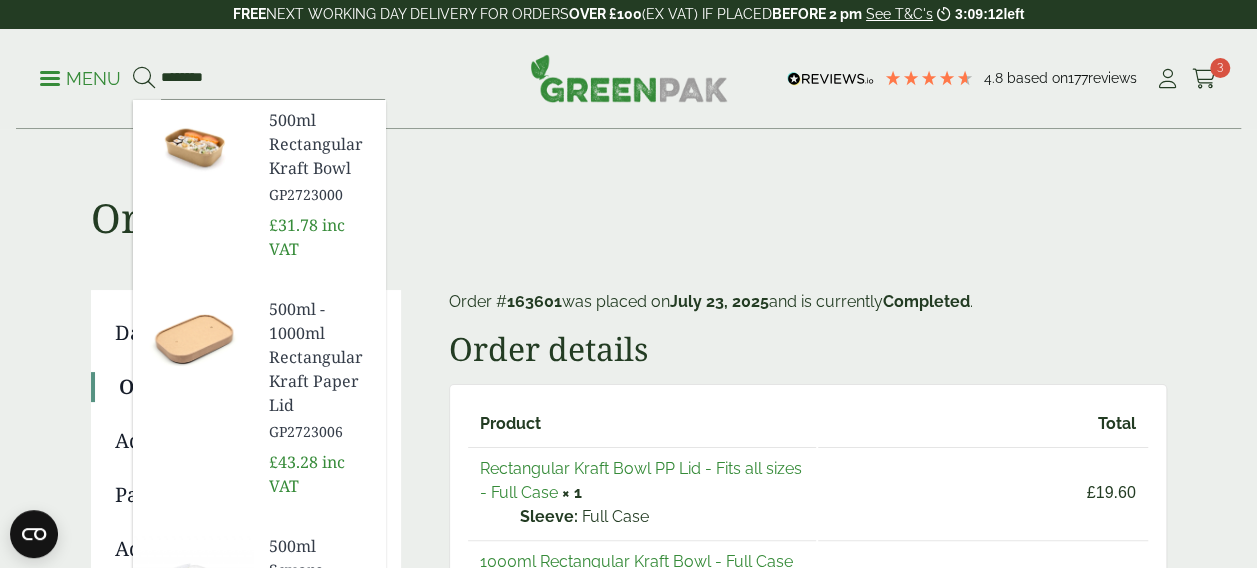 click on "500ml Rectangular Kraft Bowl" at bounding box center [319, 144] 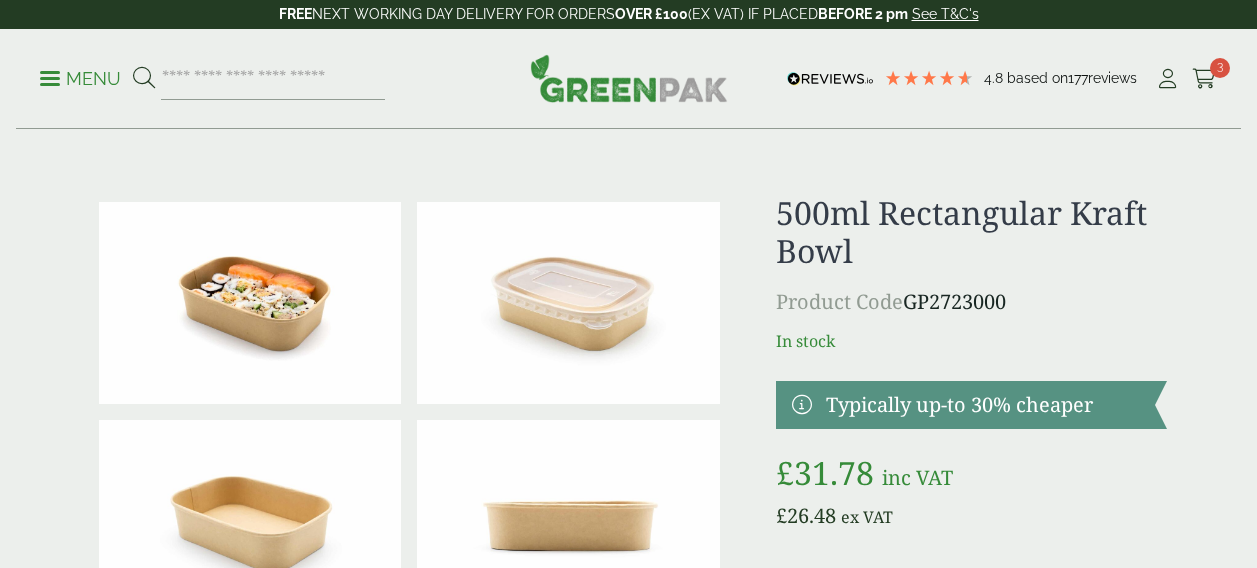 scroll, scrollTop: 0, scrollLeft: 0, axis: both 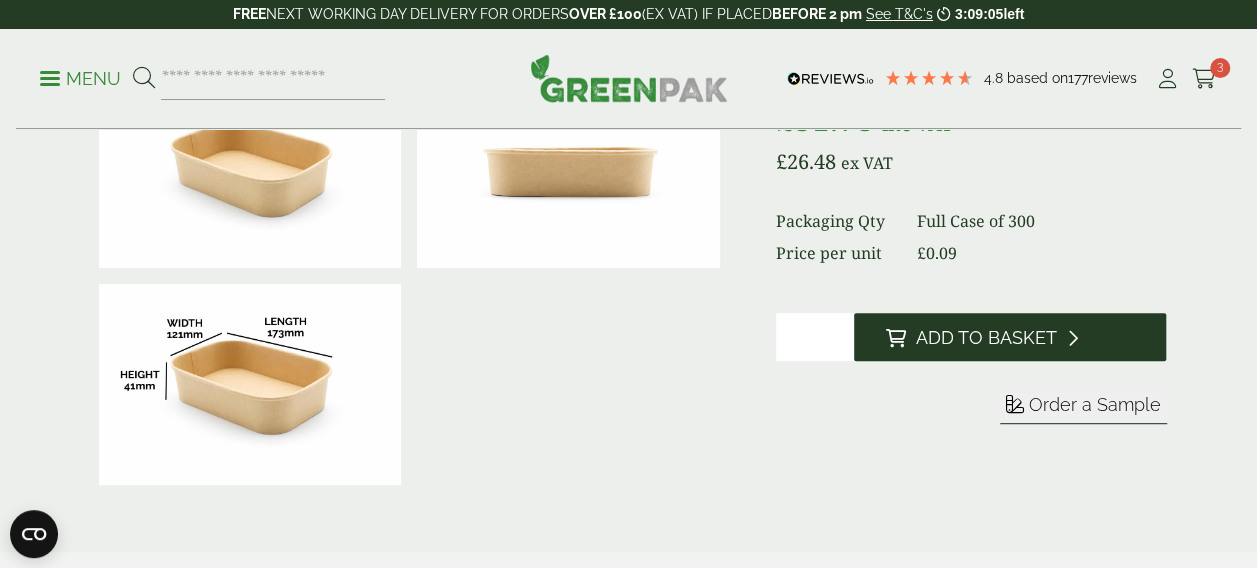 click on "Add to Basket" at bounding box center [986, 338] 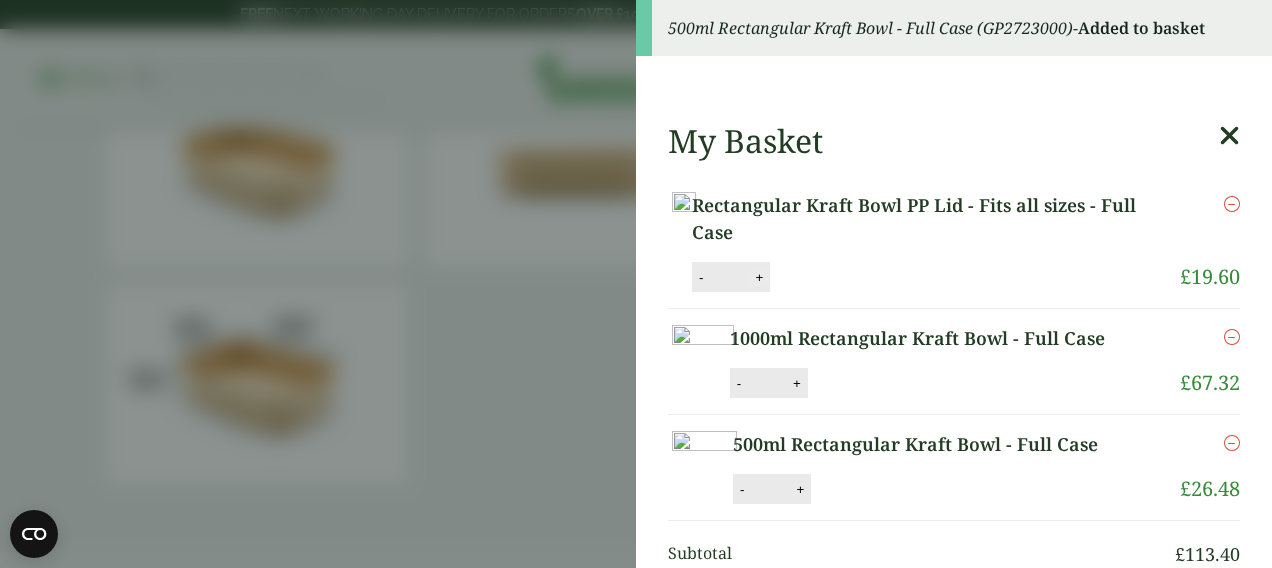 click on "+" at bounding box center (759, 277) 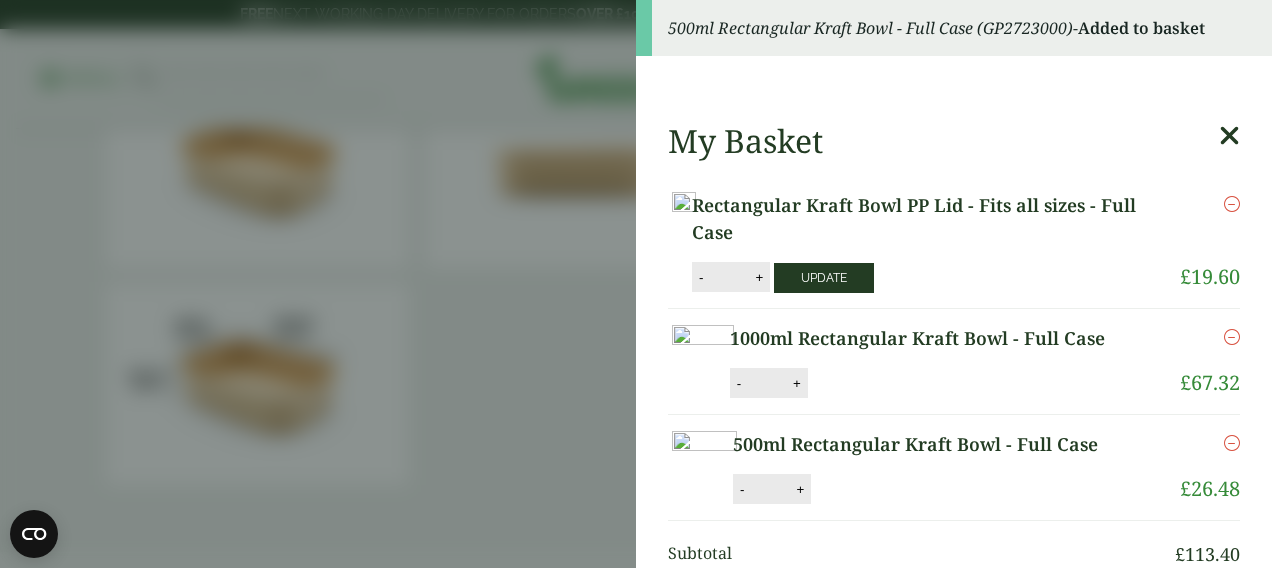 click on "Update" at bounding box center [824, 278] 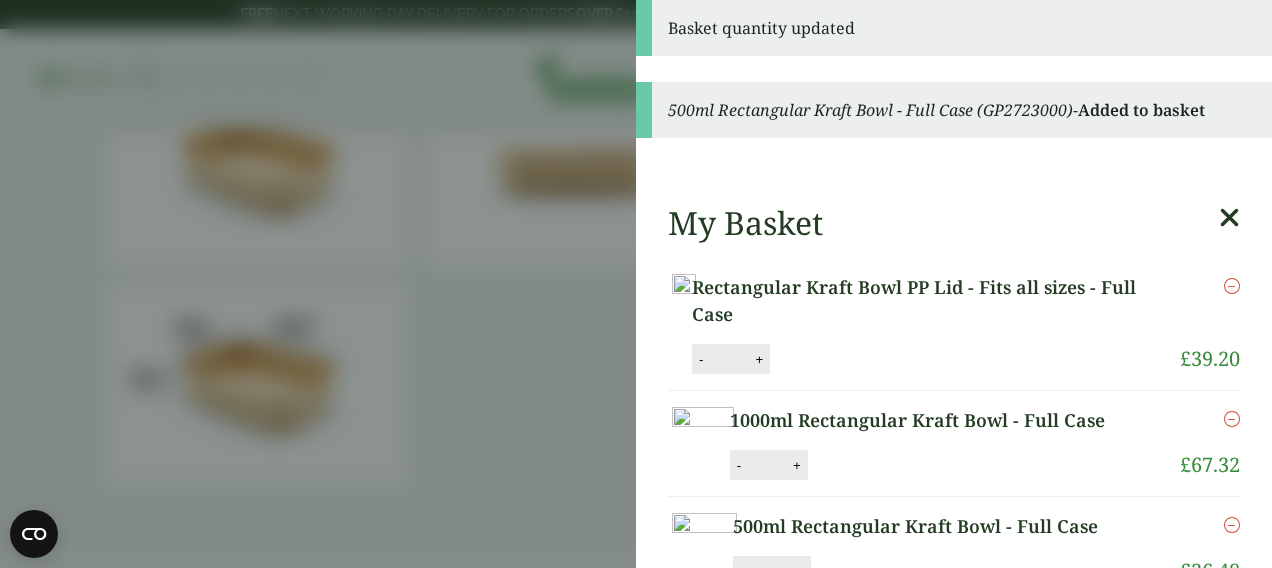 click on "Basket quantity updated 500ml Rectangular Kraft Bowl - Full Case (GP2723000)  -  Added to basket
My Basket
Rectangular Kraft Bowl PP Lid - Fits all sizes - Full Case
Rectangular Kraft Bowl PP Lid - Fits all sizes - Full Case quantity
- * +
Update
Remove £ 39.20" at bounding box center (636, 284) 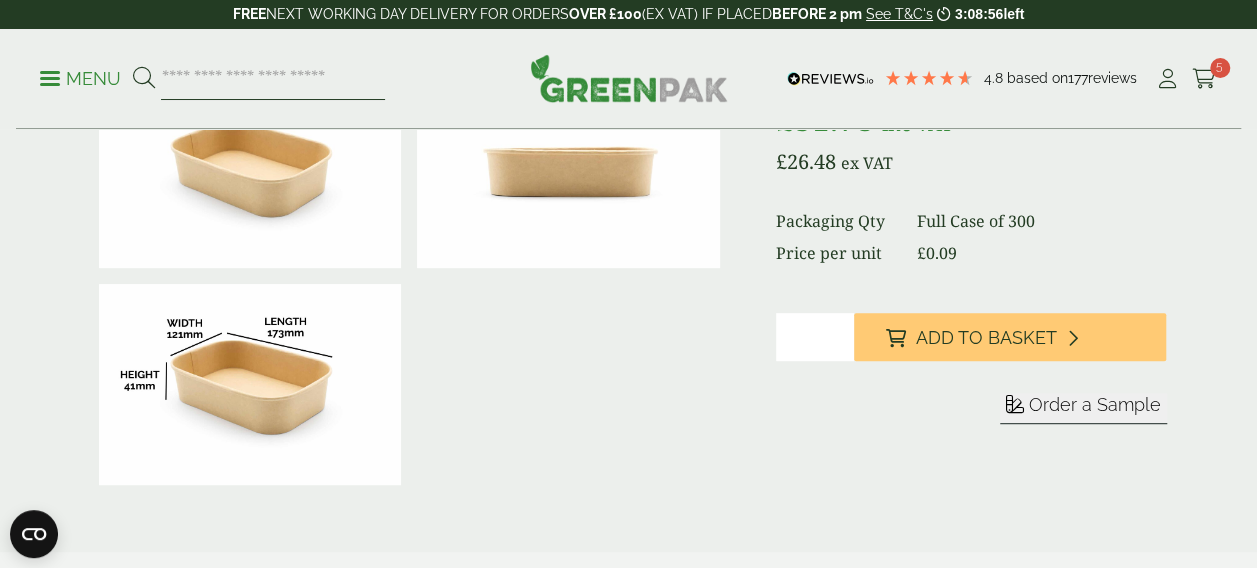 click at bounding box center [273, 79] 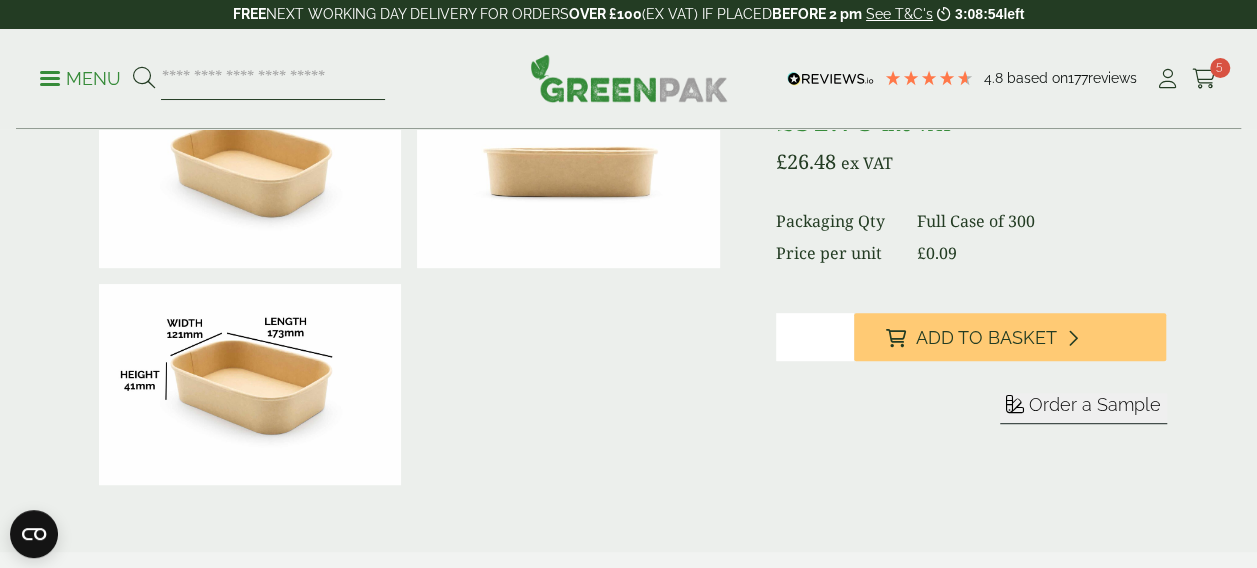 type on "*" 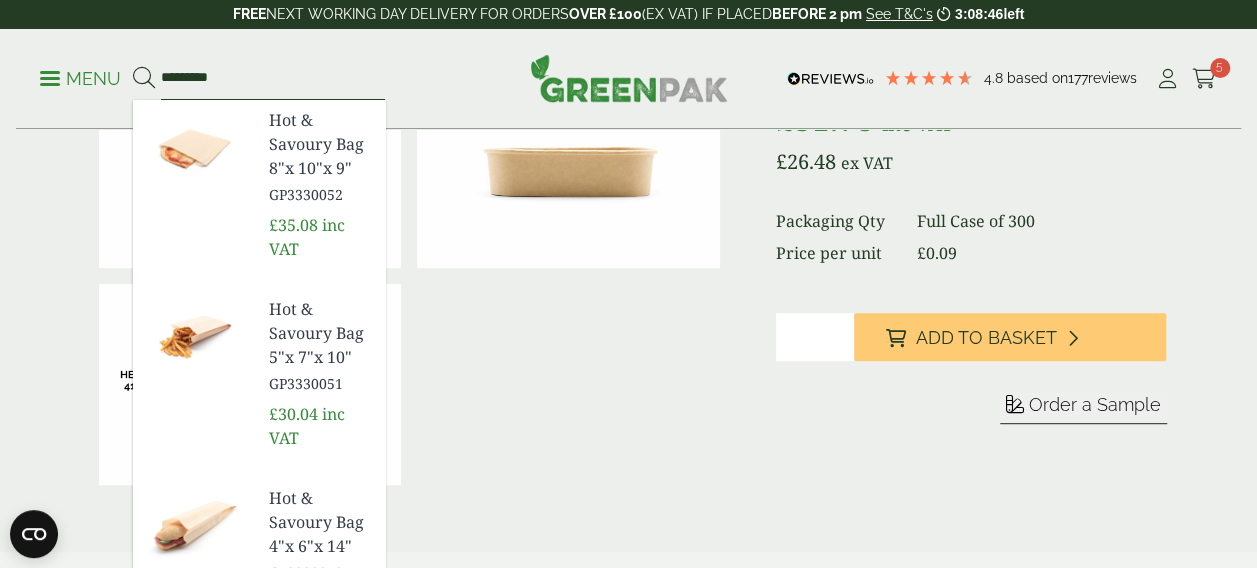 type on "*********" 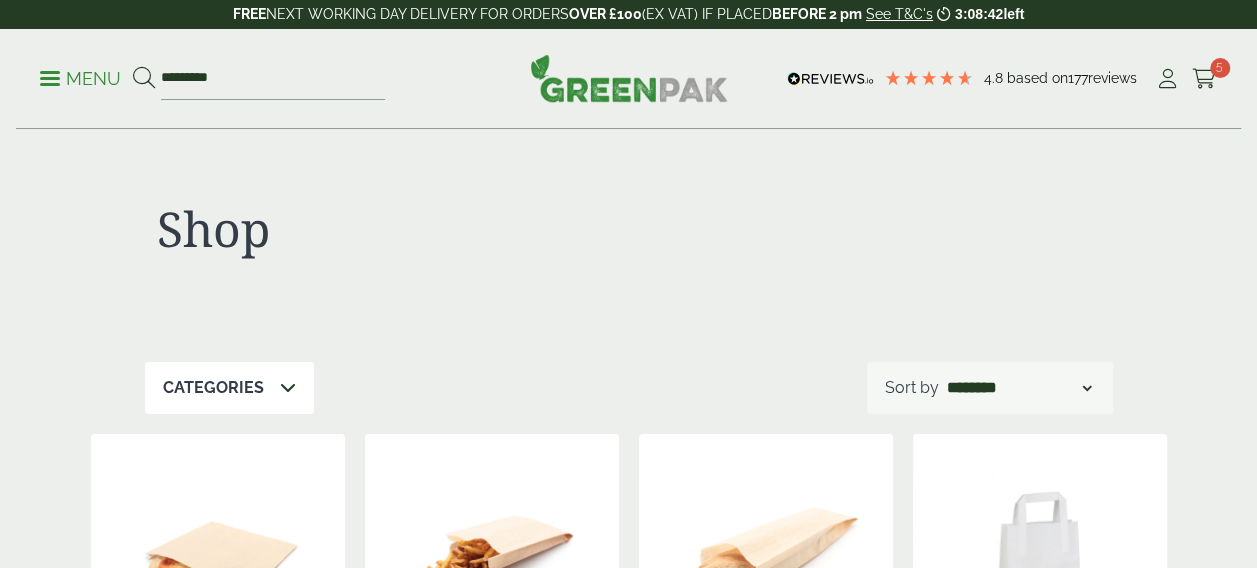 scroll, scrollTop: 40, scrollLeft: 0, axis: vertical 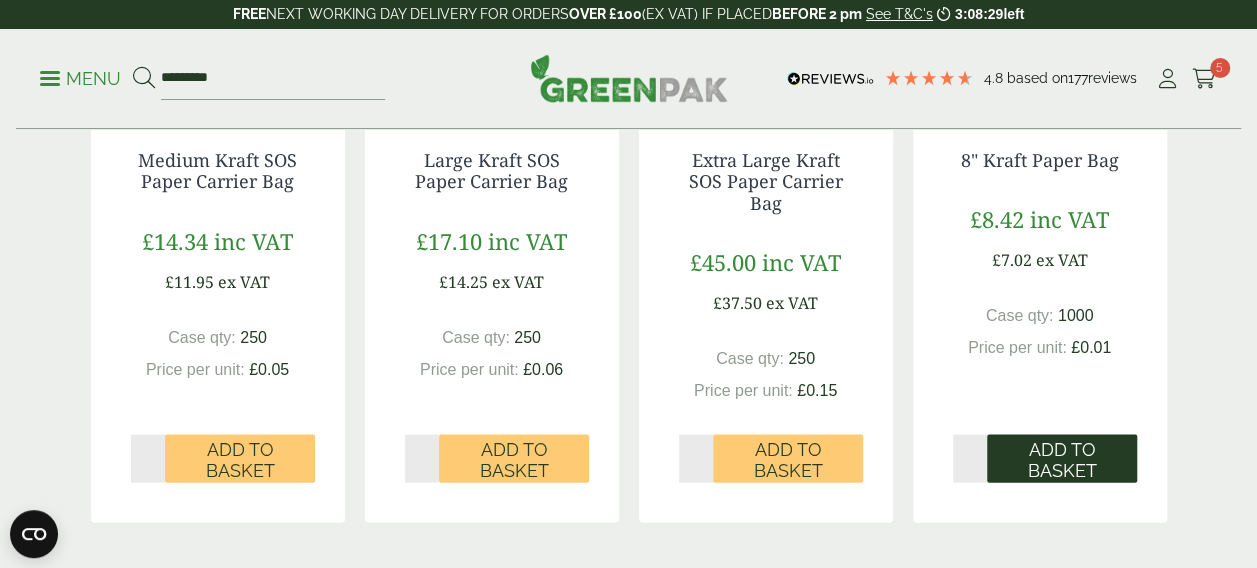 click on "Add to Basket" at bounding box center [1062, 460] 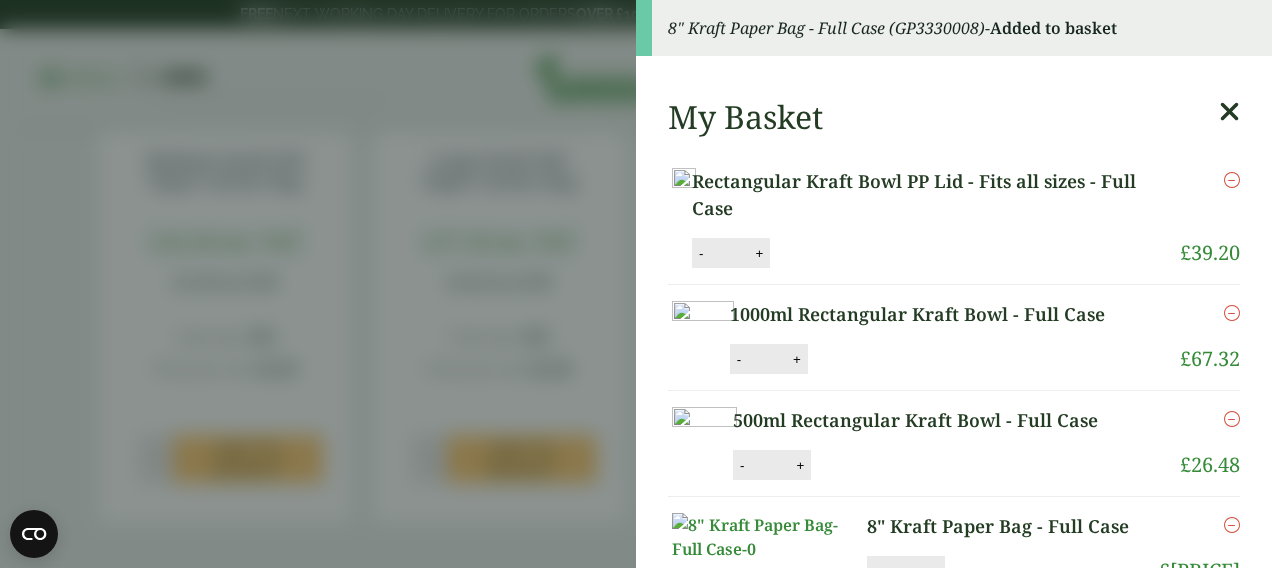 click on "8" Kraft Paper Bag - Full Case (GP3330008)  -  Added to basket
My Basket
Rectangular Kraft Bowl PP Lid - Fits all sizes - Full Case
Rectangular Kraft Bowl PP Lid - Fits all sizes - Full Case quantity
- * +
Update
Remove £ 39.20" at bounding box center (636, 284) 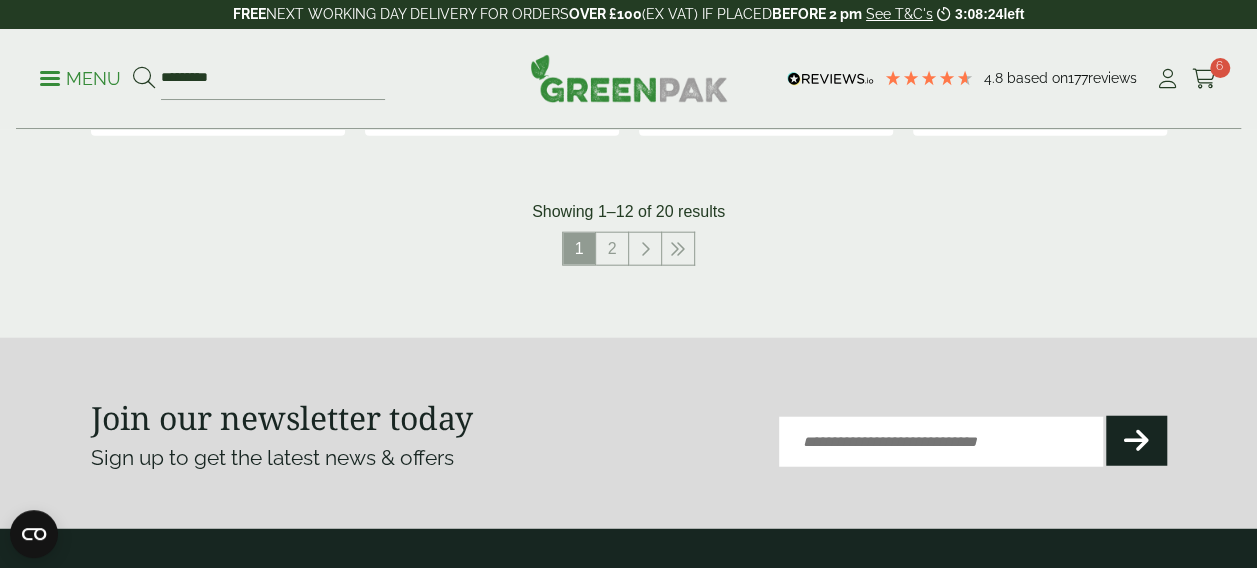 scroll, scrollTop: 2320, scrollLeft: 0, axis: vertical 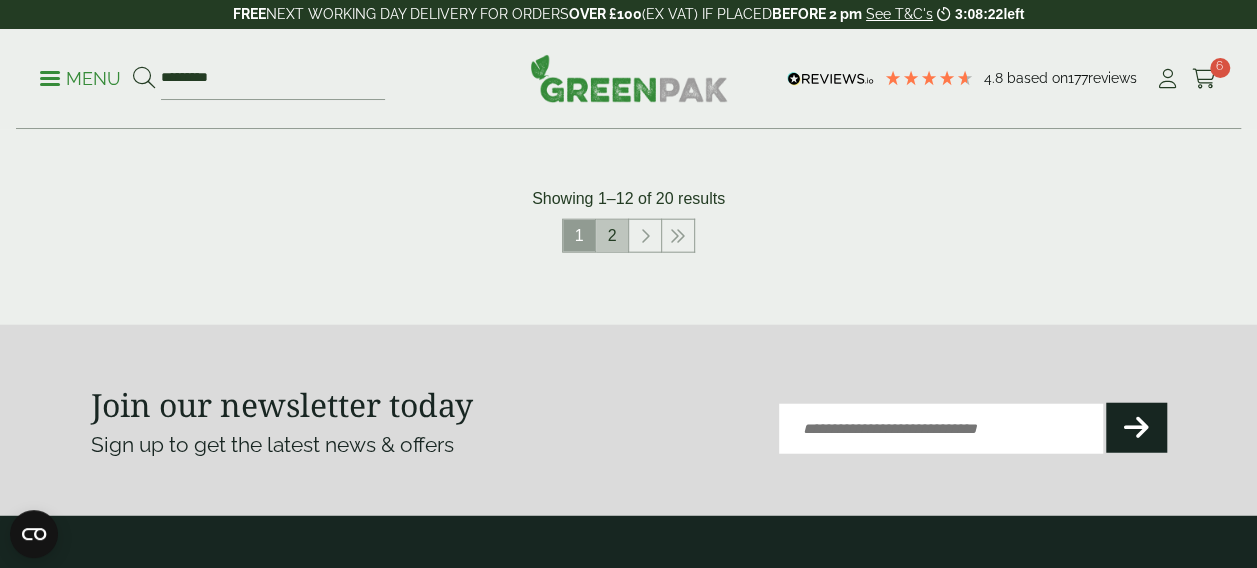 click on "2" at bounding box center [612, 236] 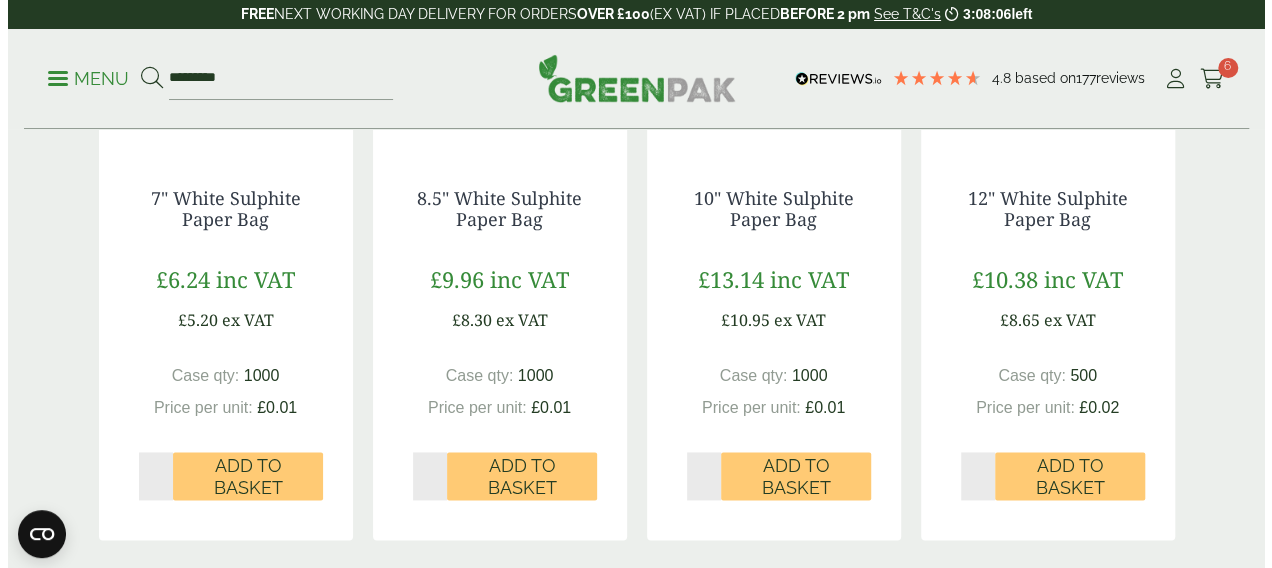 scroll, scrollTop: 1200, scrollLeft: 0, axis: vertical 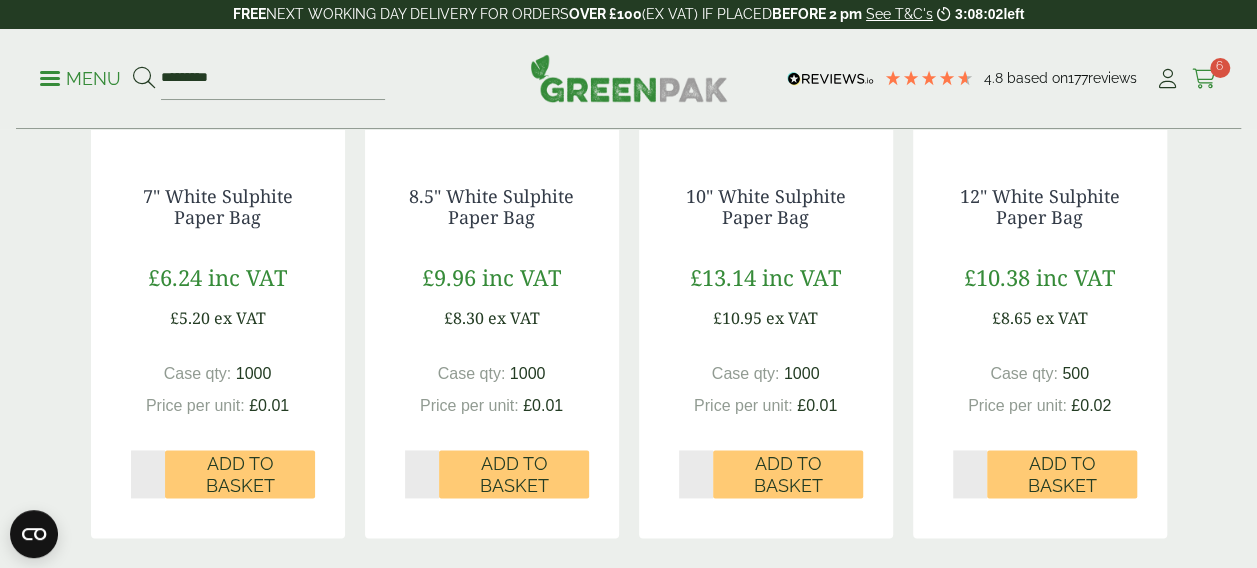 click at bounding box center [1204, 79] 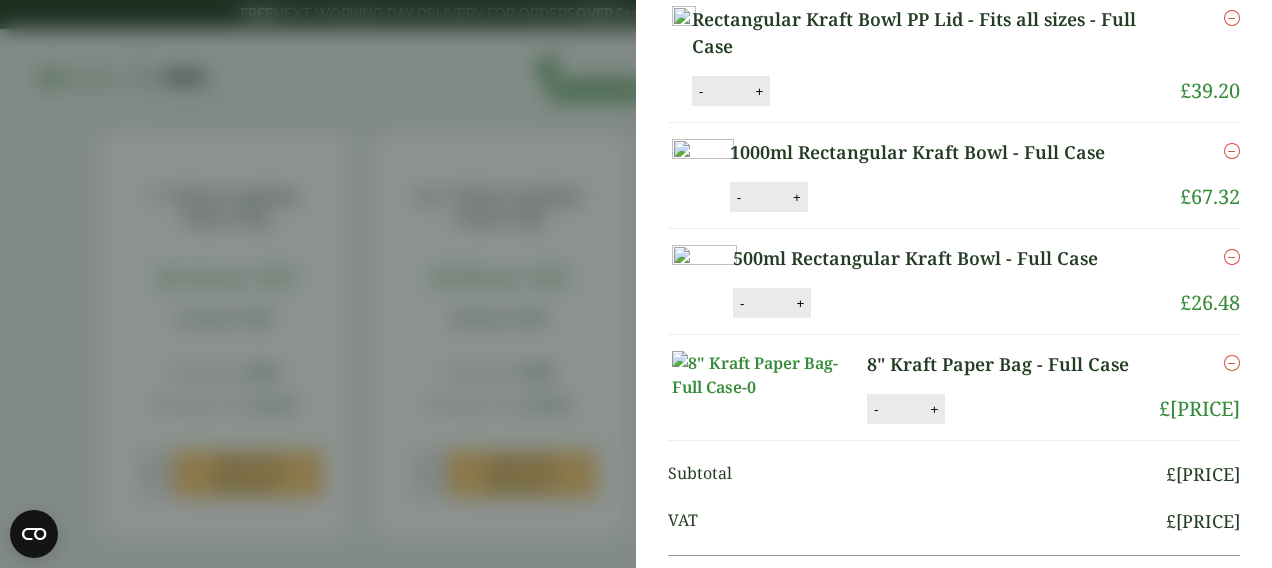 scroll, scrollTop: 0, scrollLeft: 0, axis: both 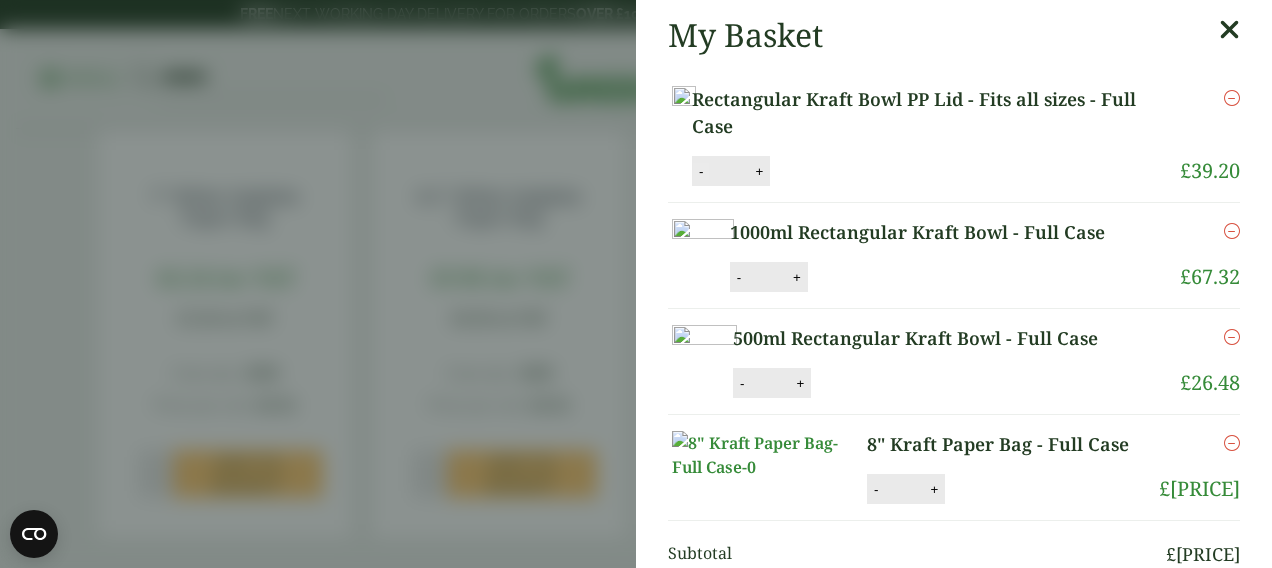 click on "-" at bounding box center [701, 171] 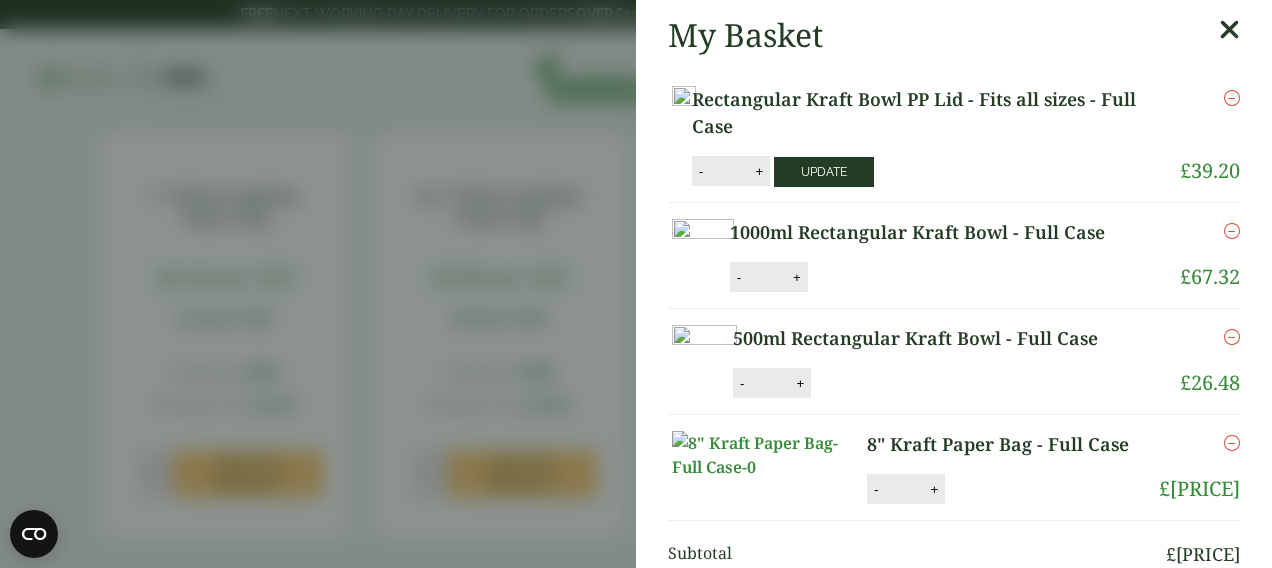 click on "Update" at bounding box center (824, 172) 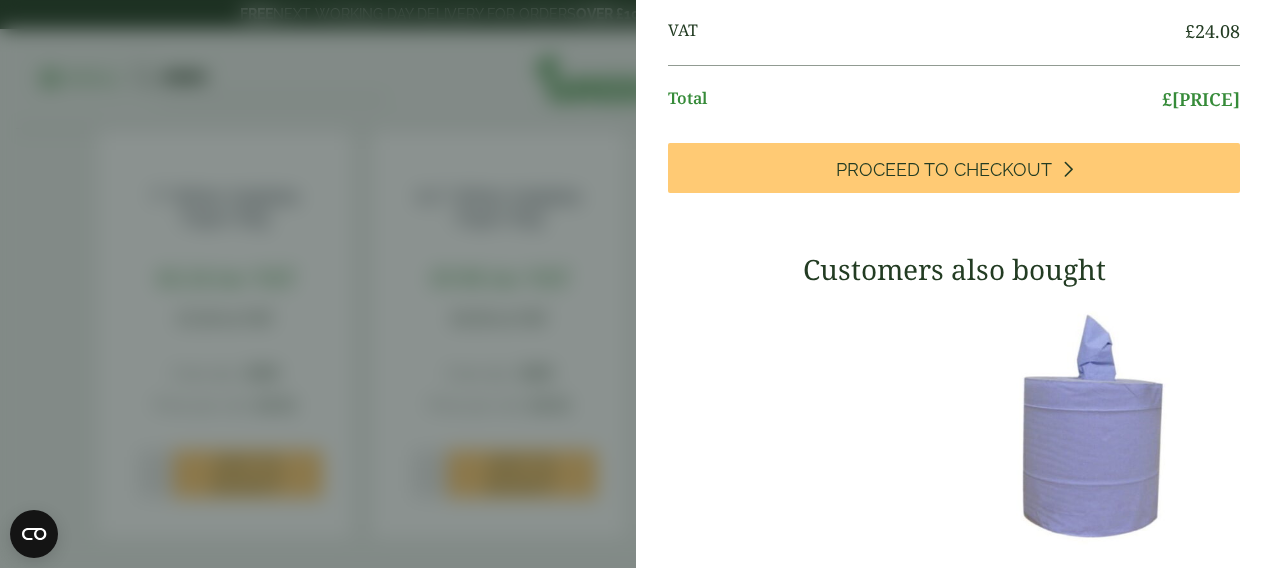 scroll, scrollTop: 572, scrollLeft: 0, axis: vertical 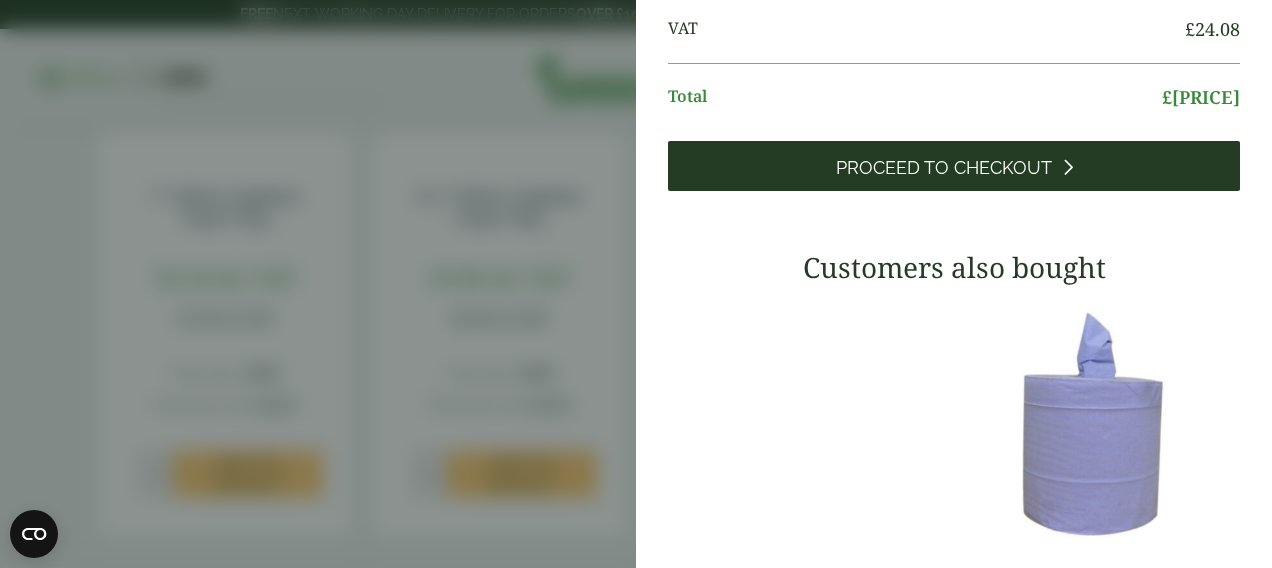 click on "Proceed to Checkout" at bounding box center (944, 168) 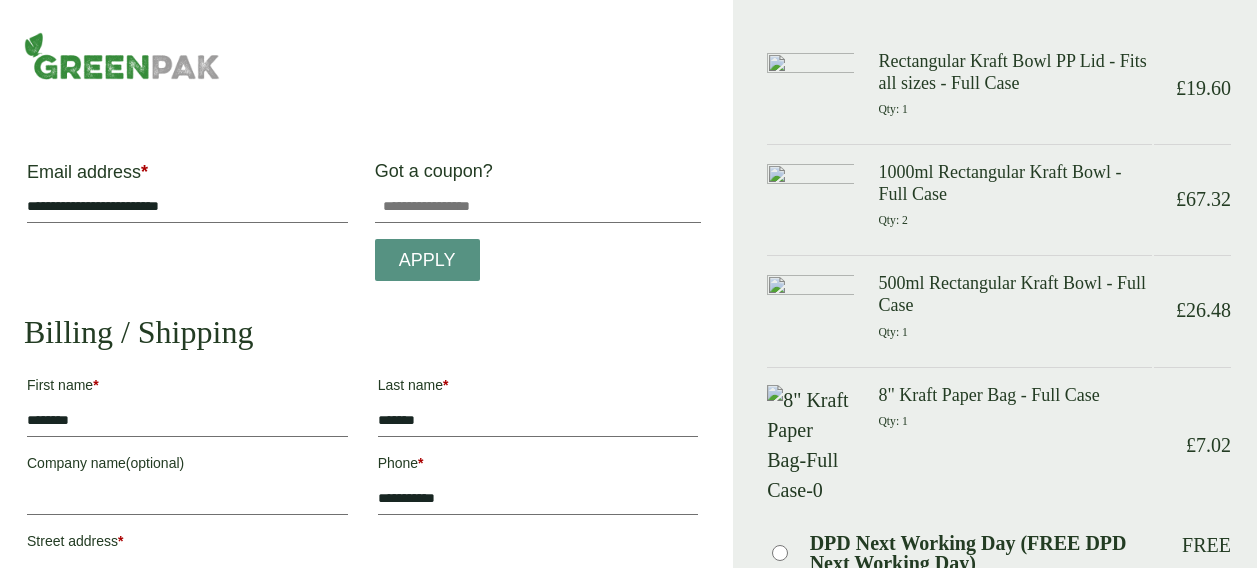 scroll, scrollTop: 0, scrollLeft: 0, axis: both 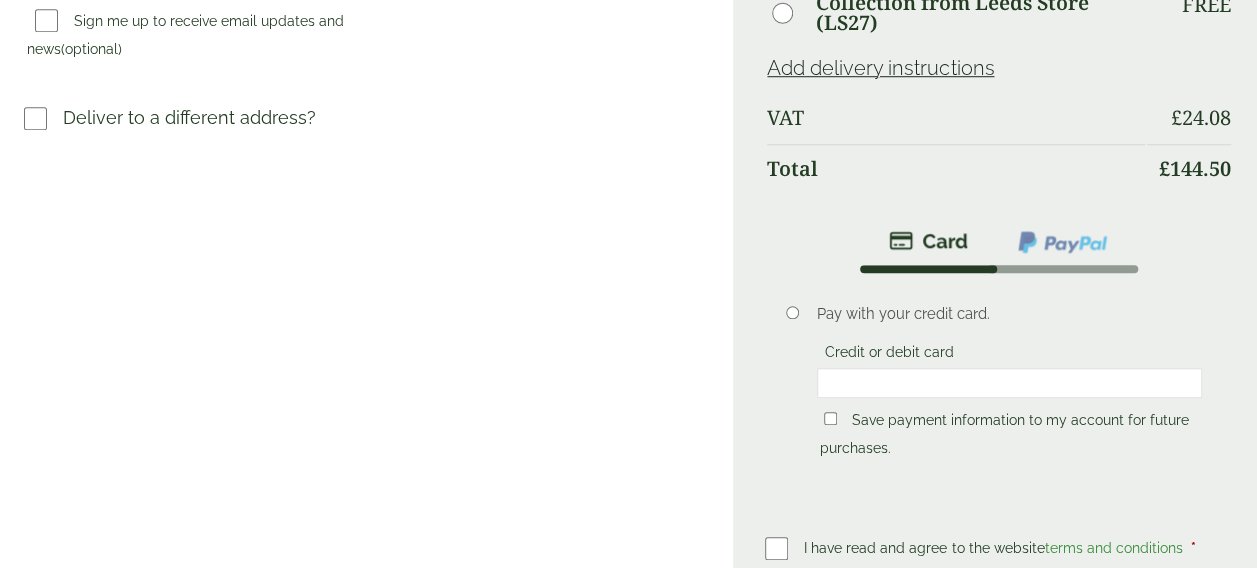 click on "Place order" at bounding box center (999, 613) 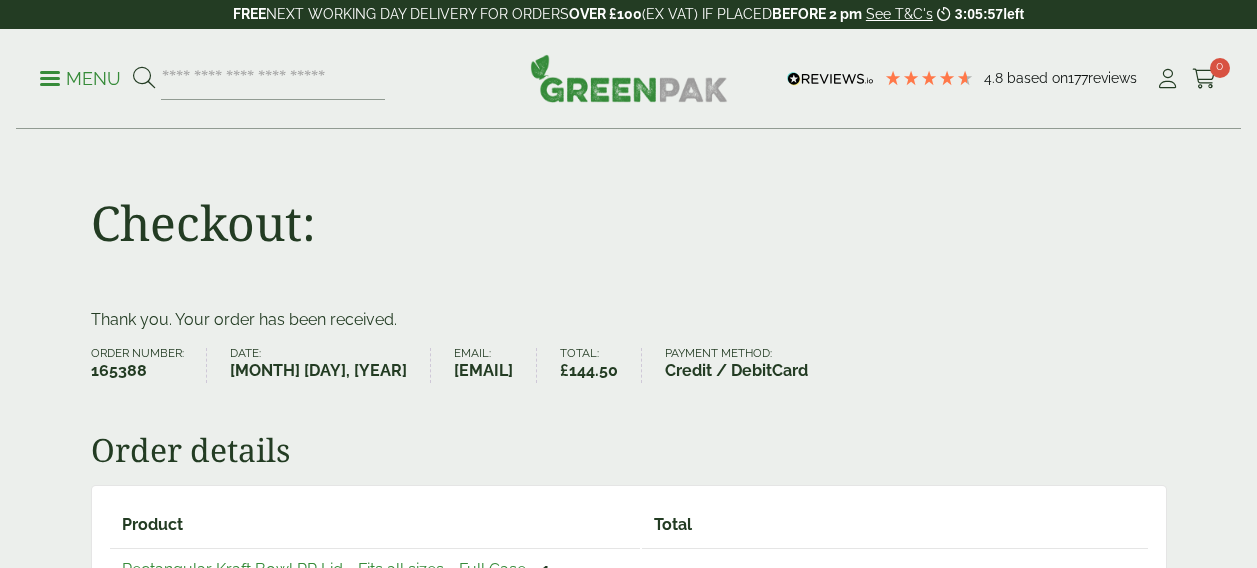scroll, scrollTop: 0, scrollLeft: 0, axis: both 